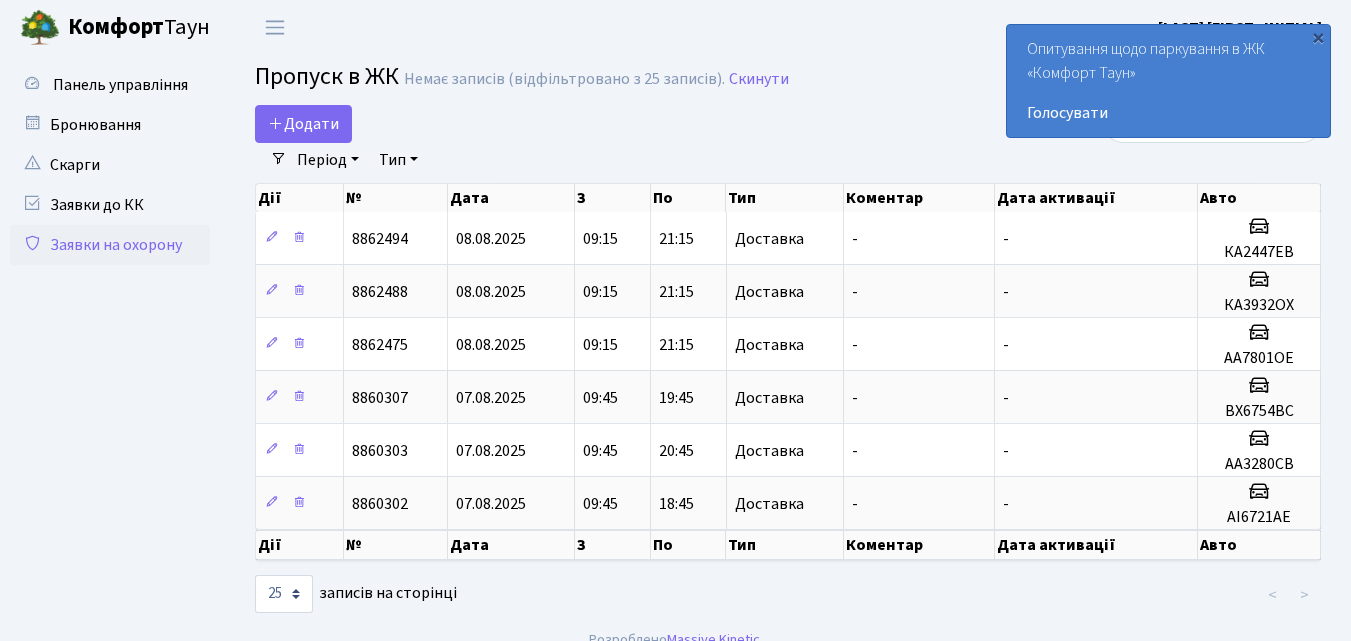 select on "25" 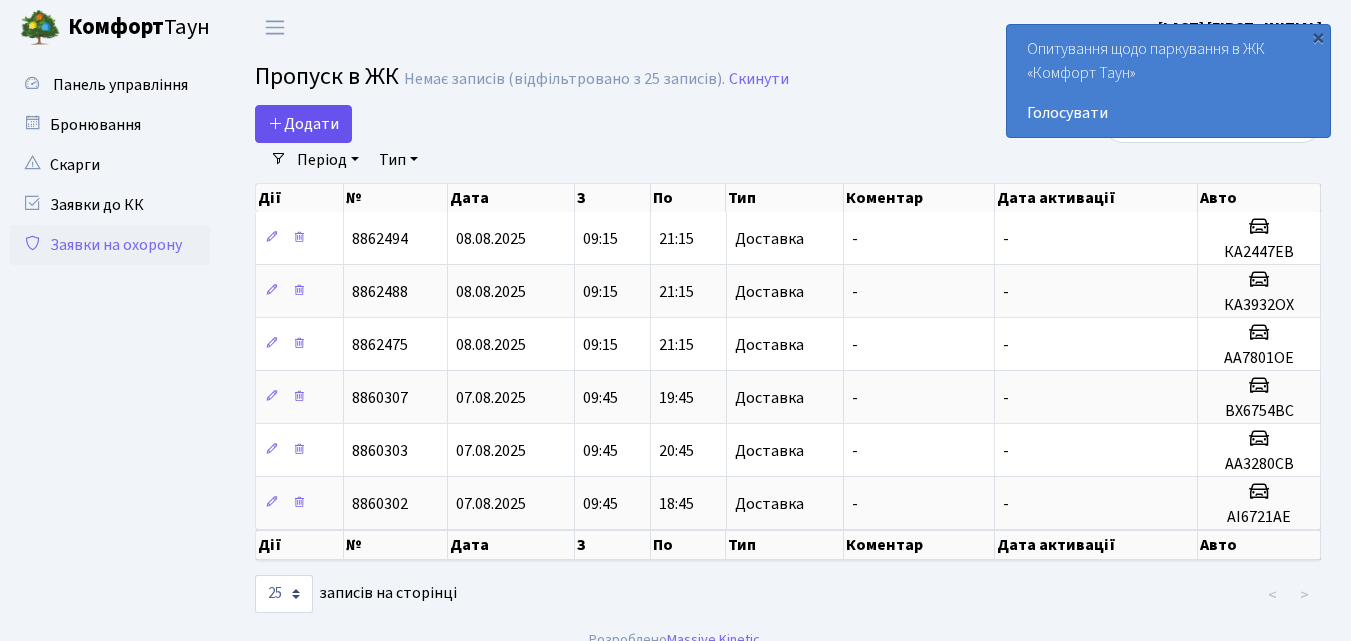 scroll, scrollTop: 0, scrollLeft: 0, axis: both 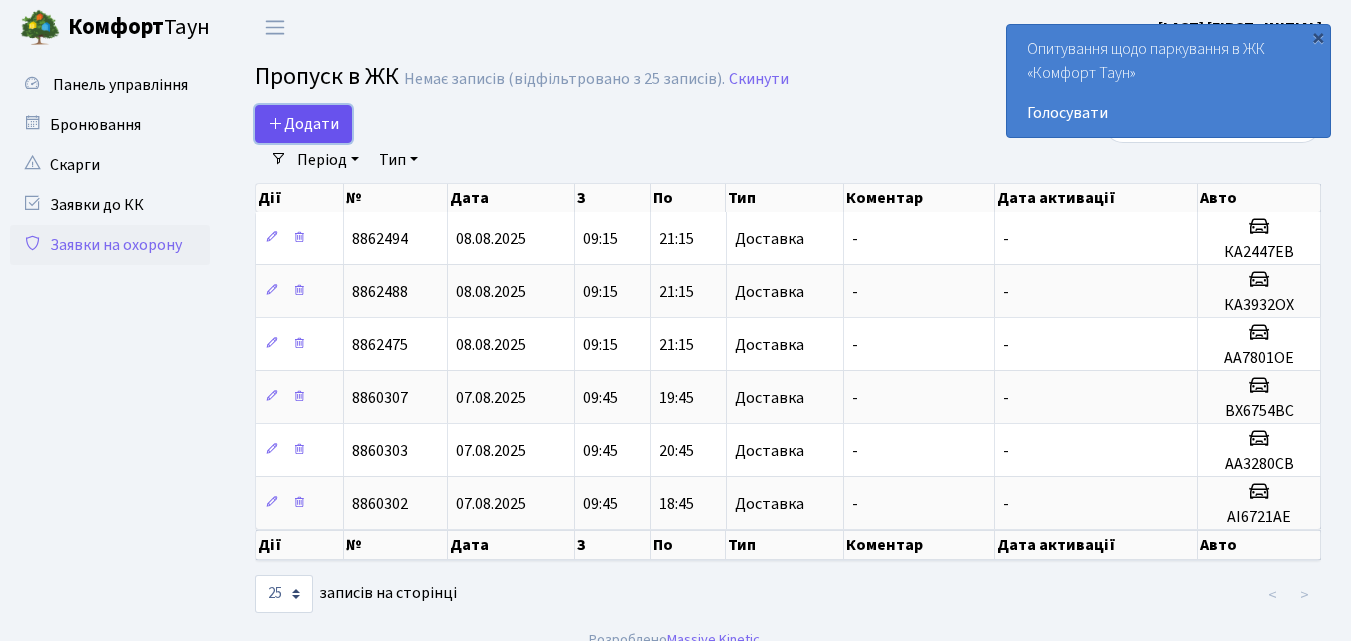 click on "Додати" at bounding box center [303, 124] 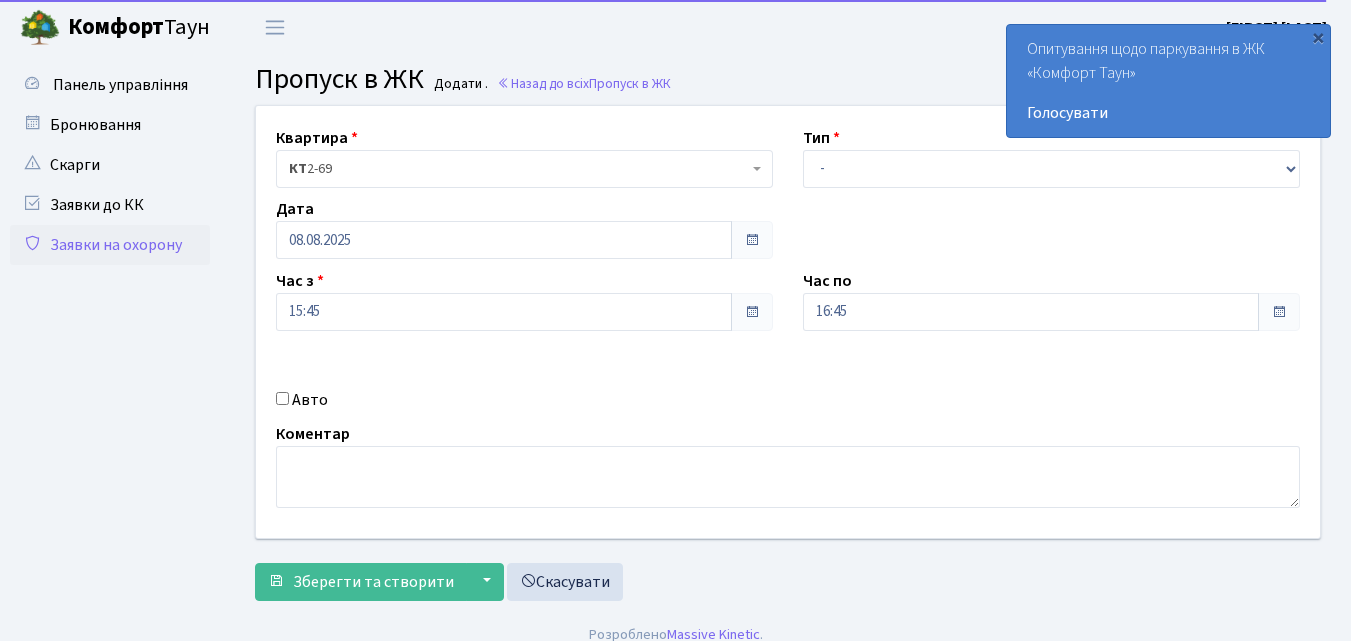 scroll, scrollTop: 0, scrollLeft: 0, axis: both 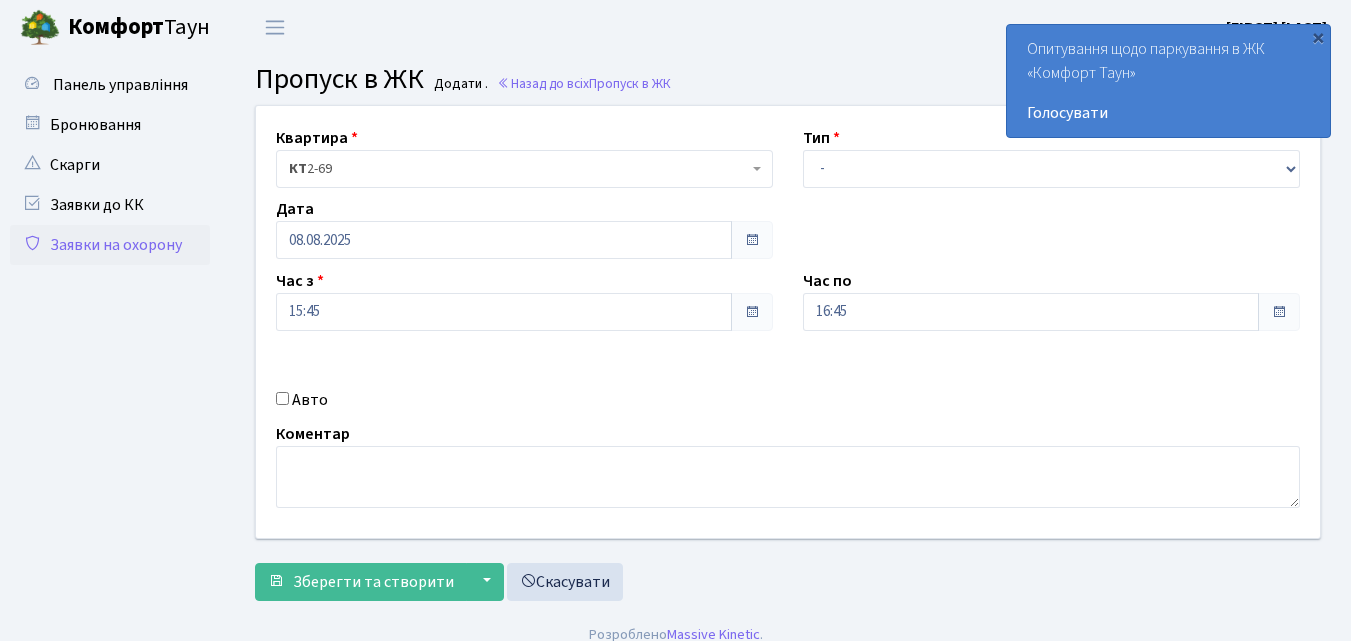 select on "1" 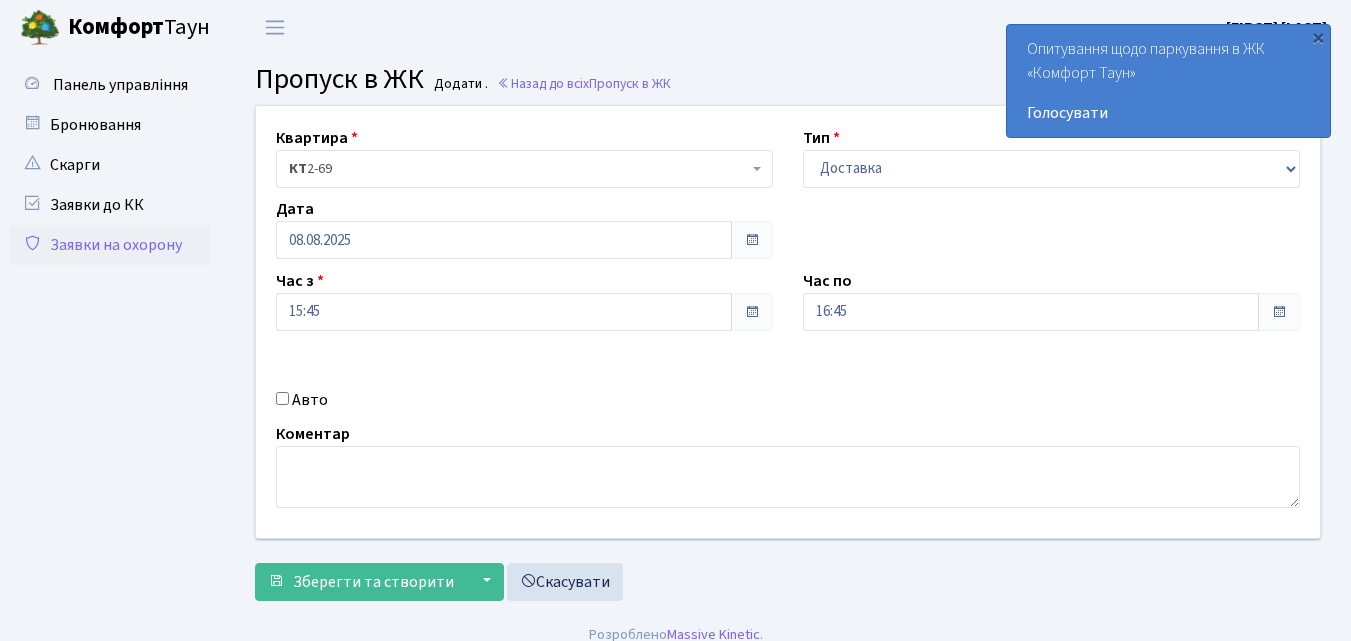 click on "-
Доставка
Таксі
Гості
Сервіс" at bounding box center [1051, 169] 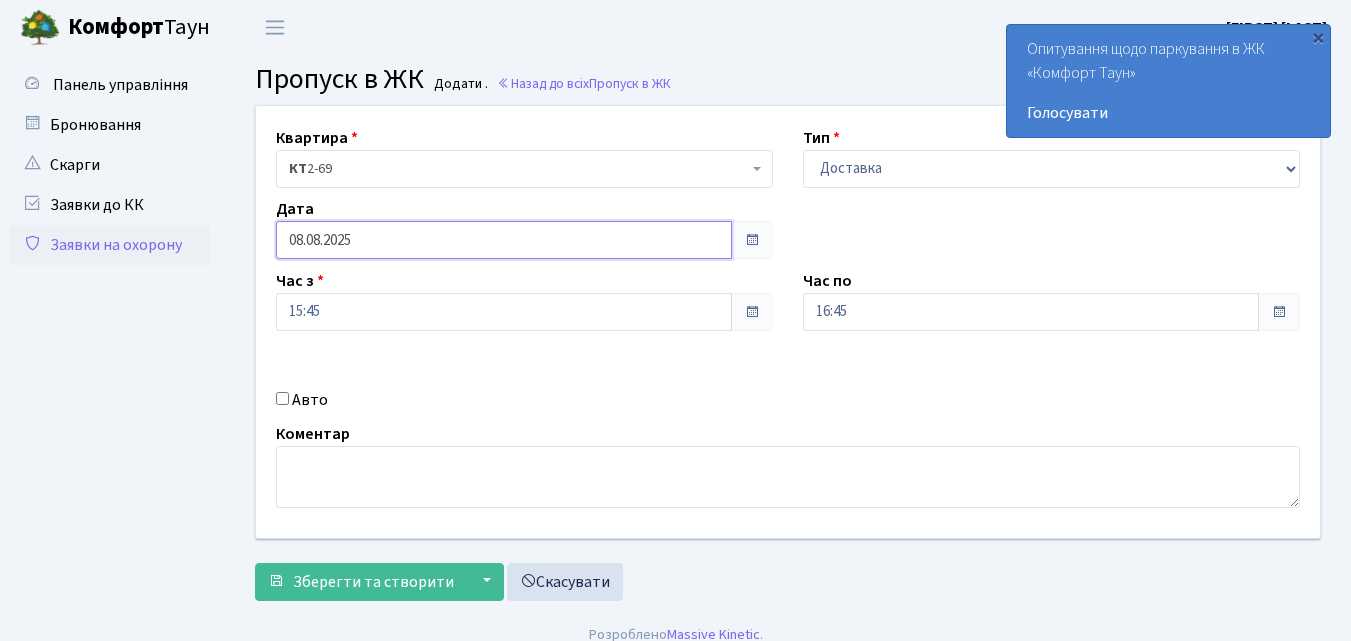 click on "08.08.2025" at bounding box center (504, 240) 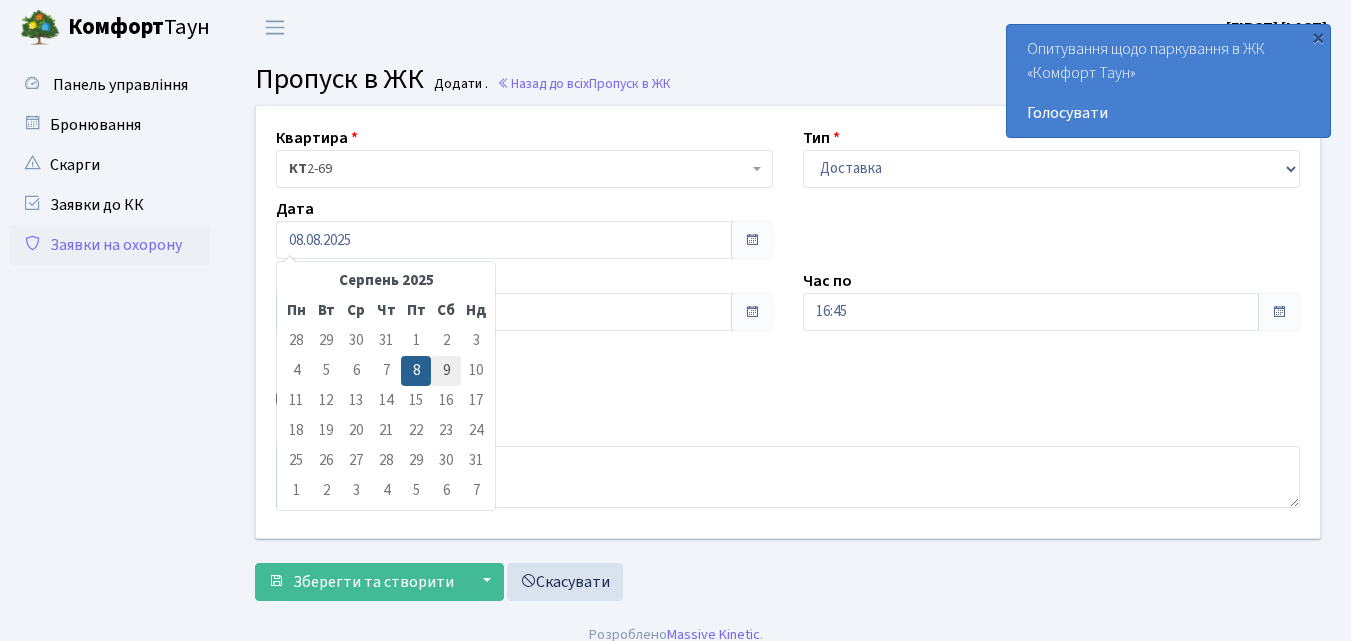 click on "9" at bounding box center [446, 371] 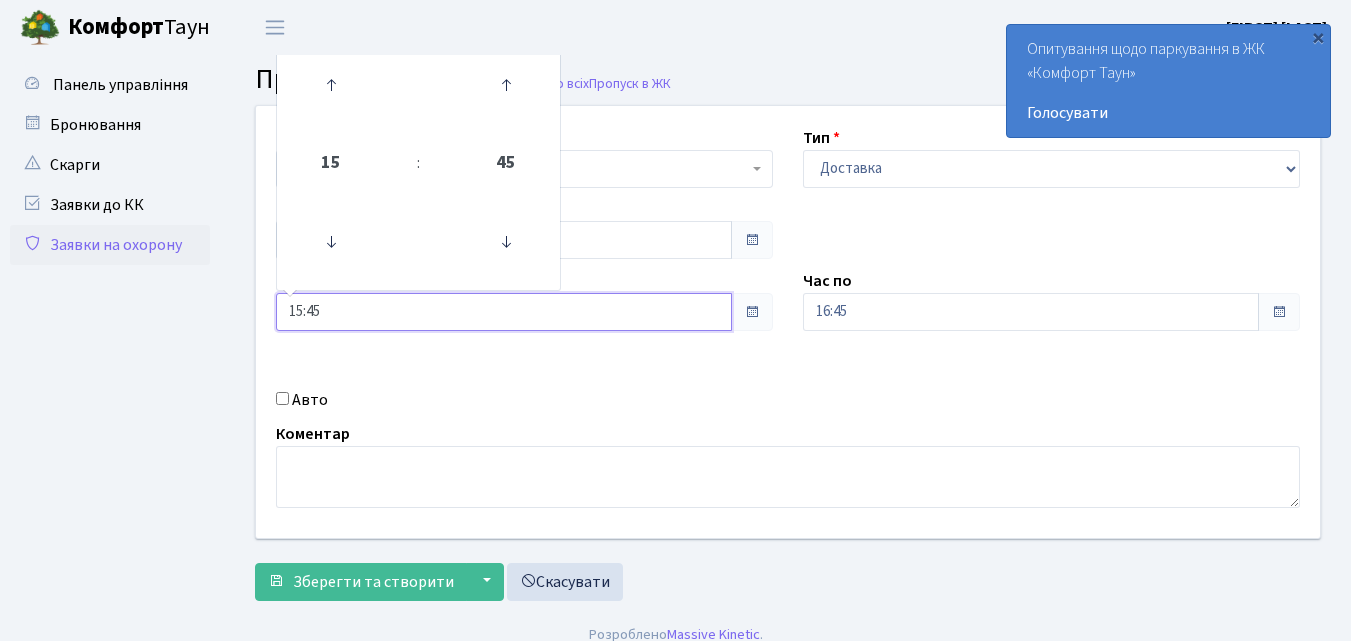 click on "15:45" at bounding box center [504, 312] 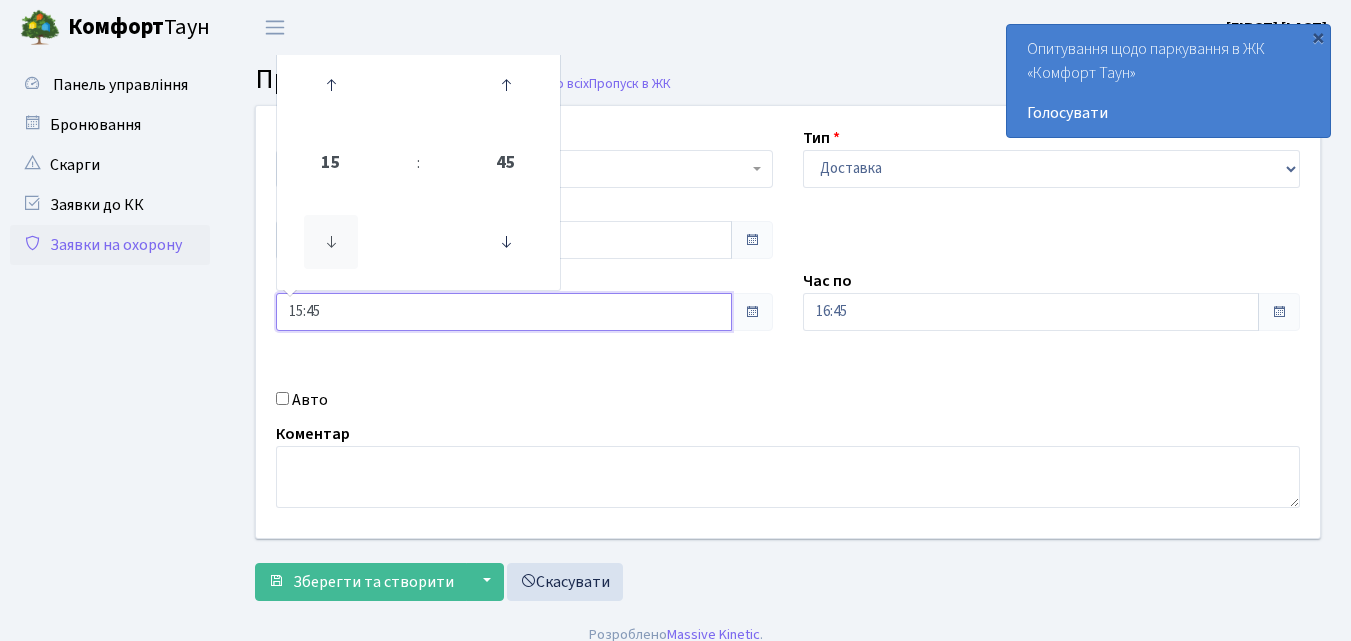 click at bounding box center (331, 242) 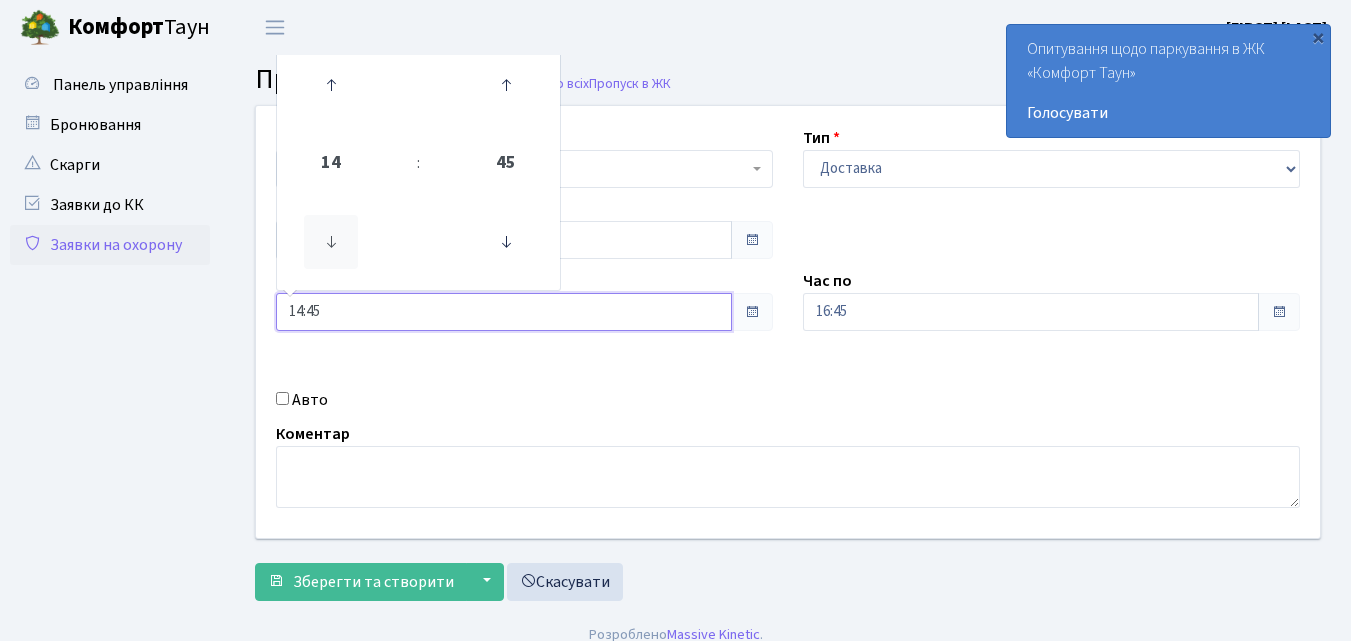 click at bounding box center [331, 242] 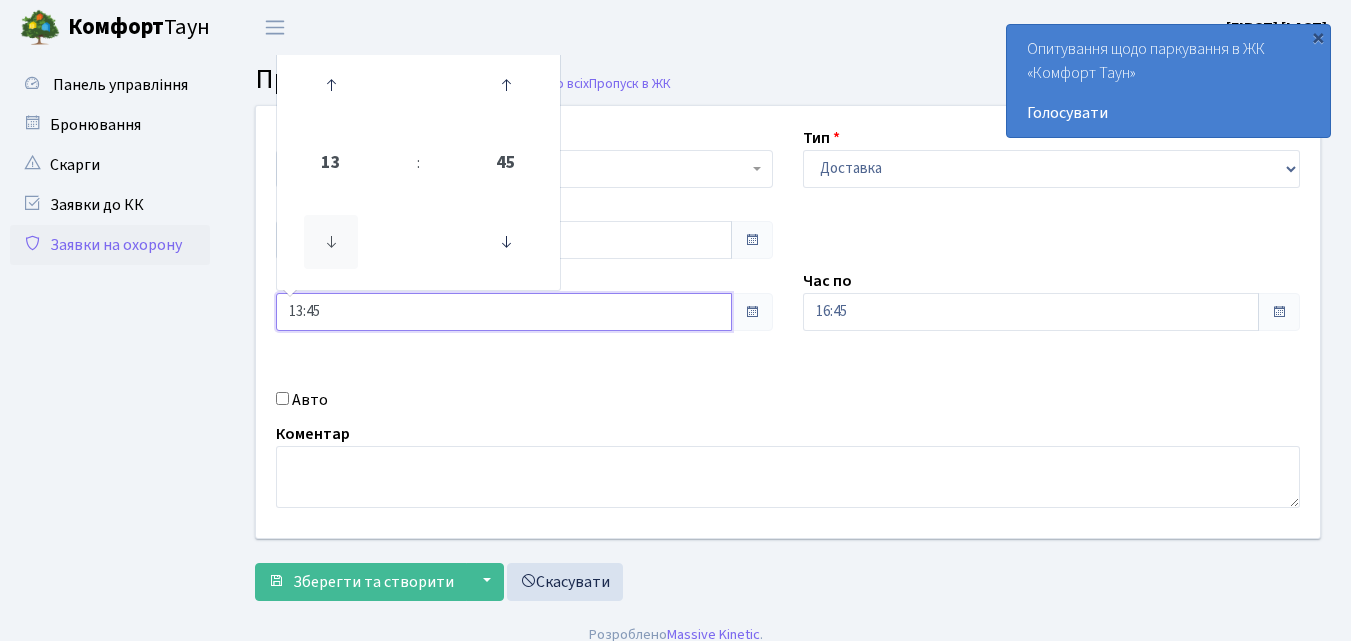 click at bounding box center [331, 242] 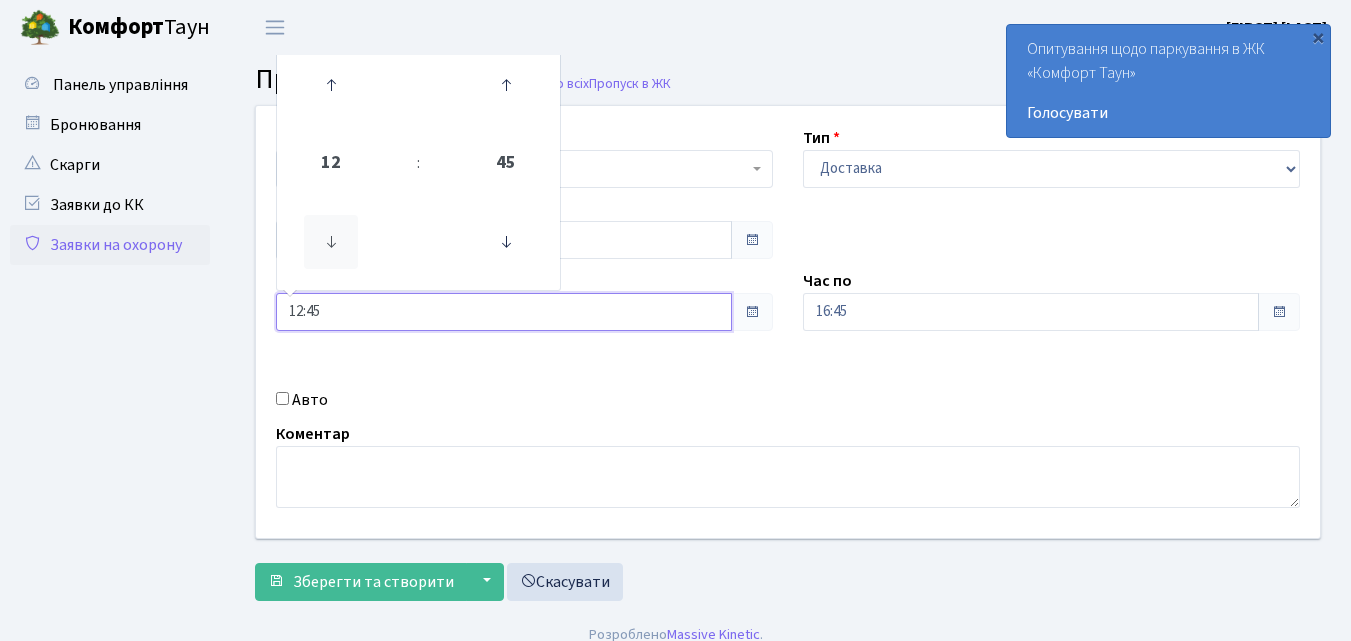 click at bounding box center (331, 242) 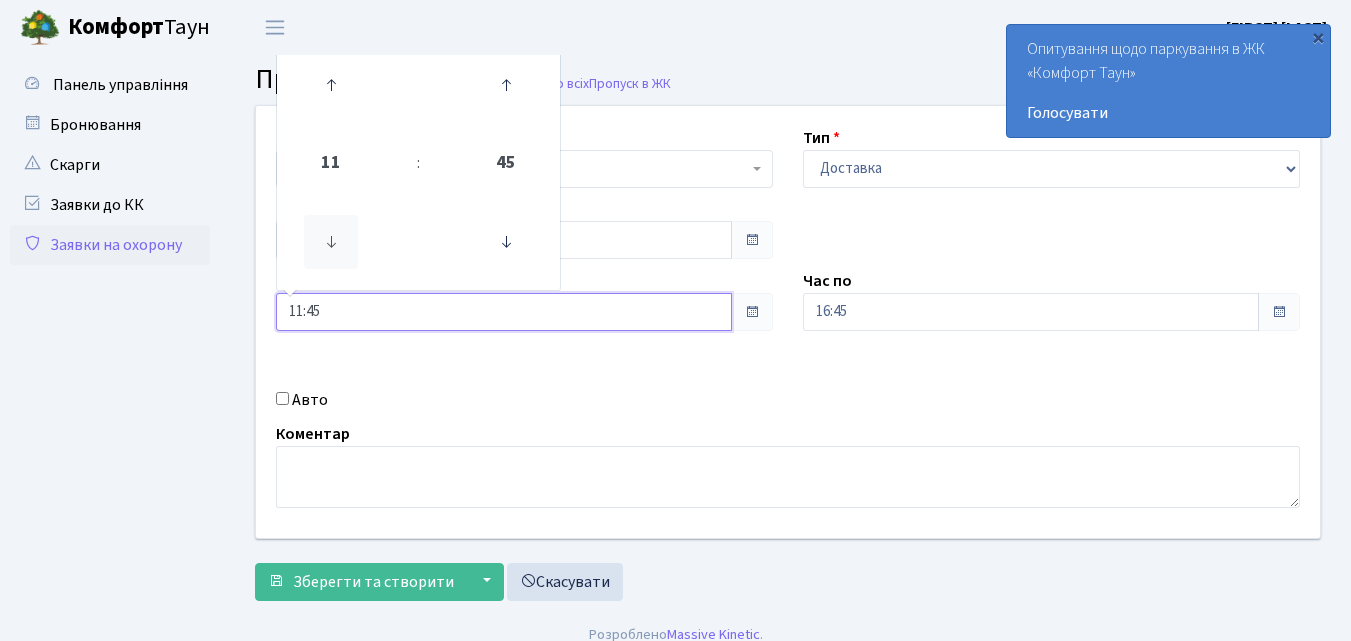 click at bounding box center [331, 242] 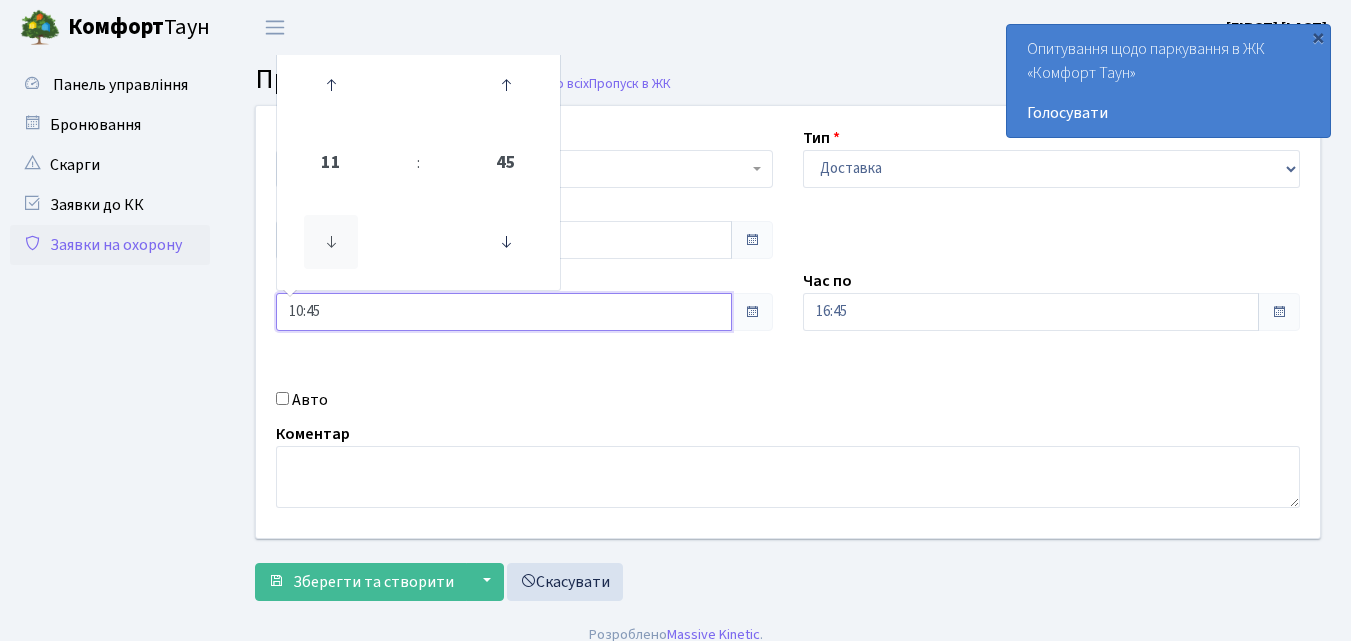 click at bounding box center [331, 242] 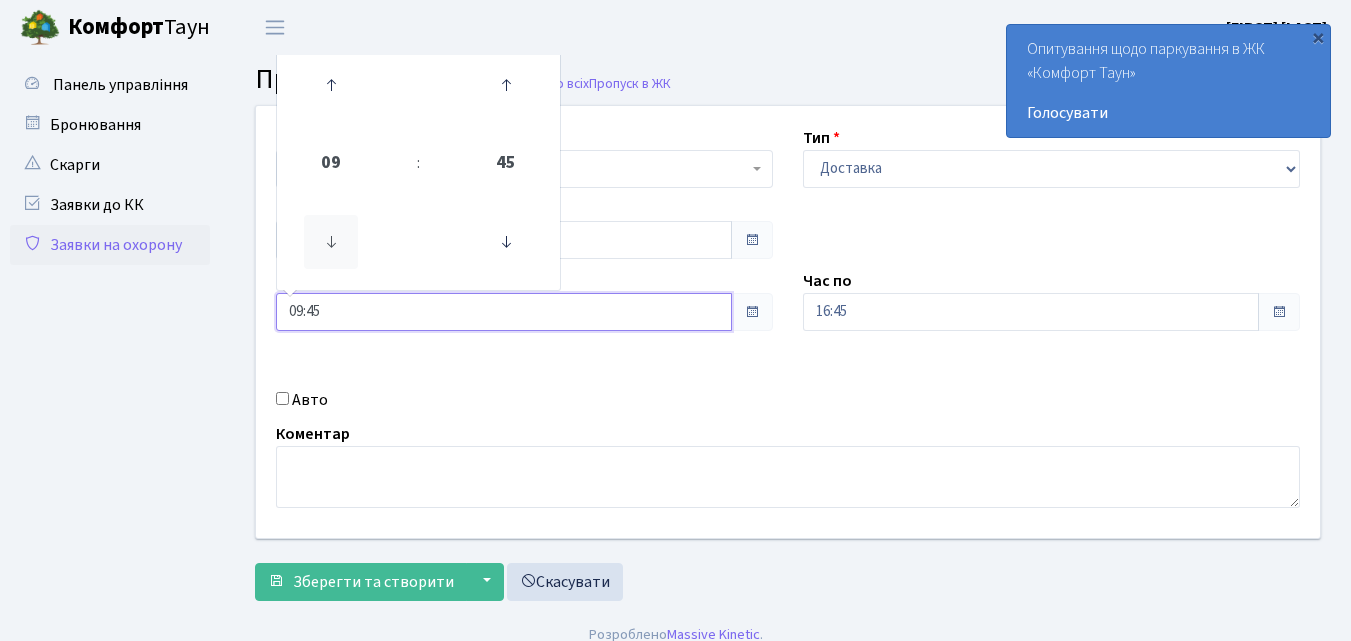 click at bounding box center [331, 242] 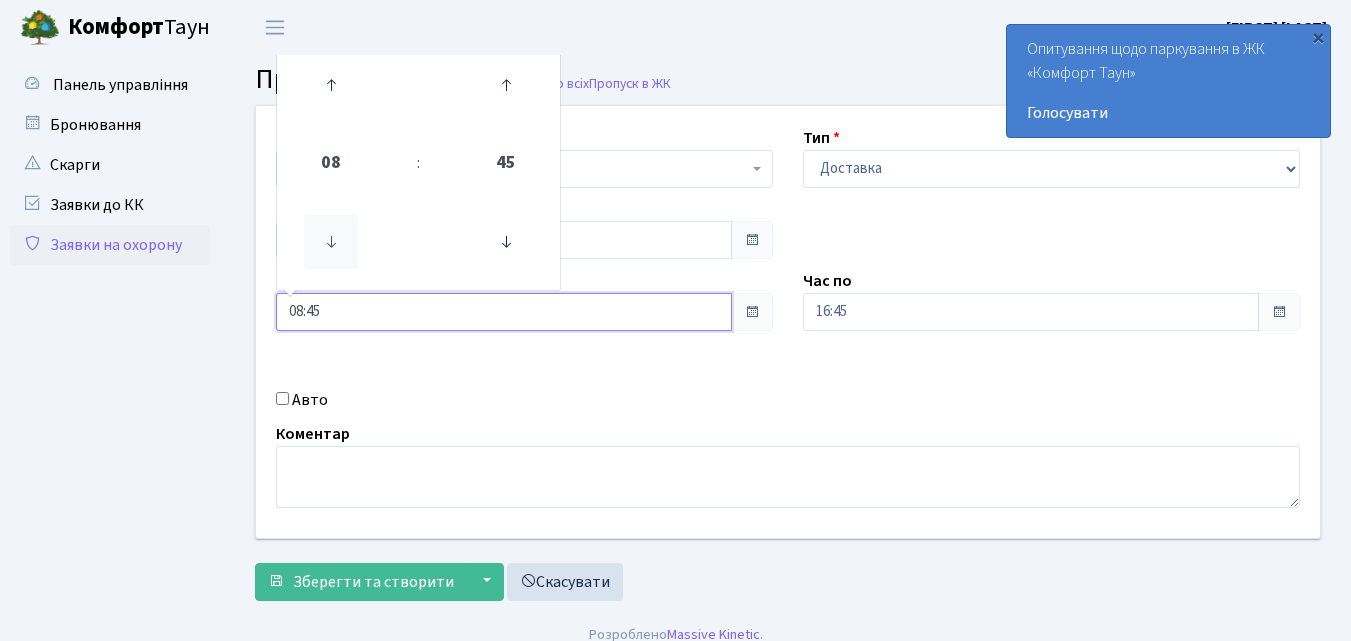 click at bounding box center (331, 242) 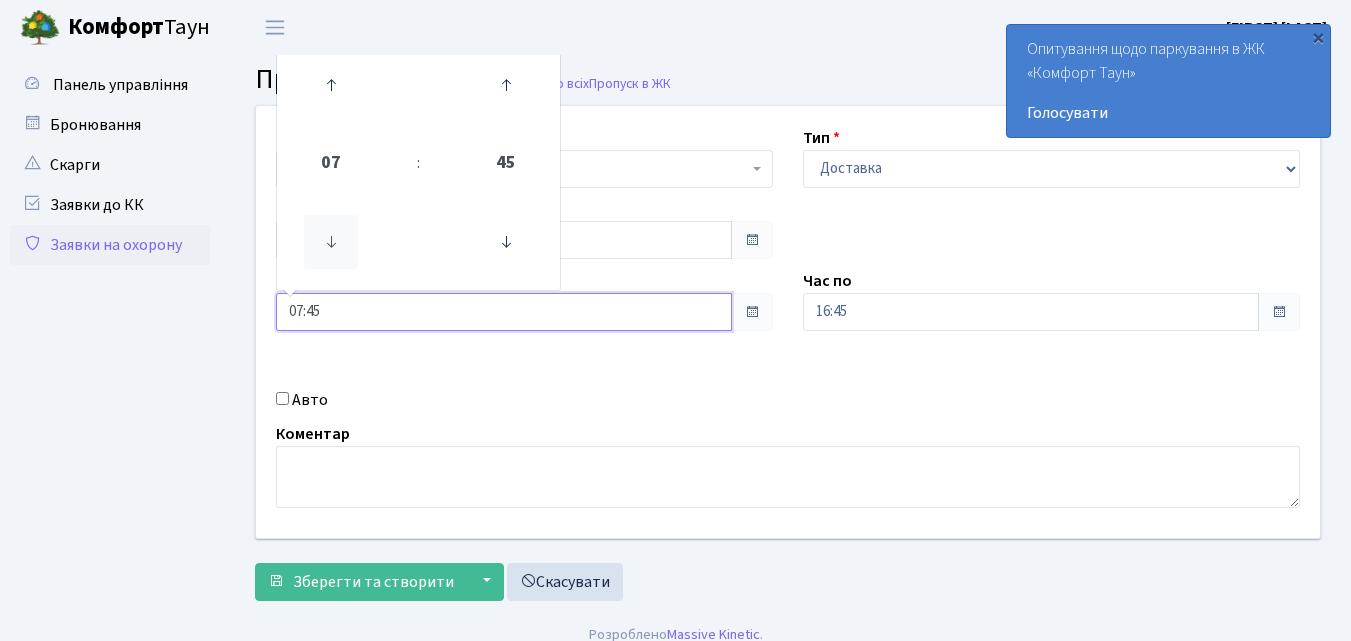 click at bounding box center [331, 242] 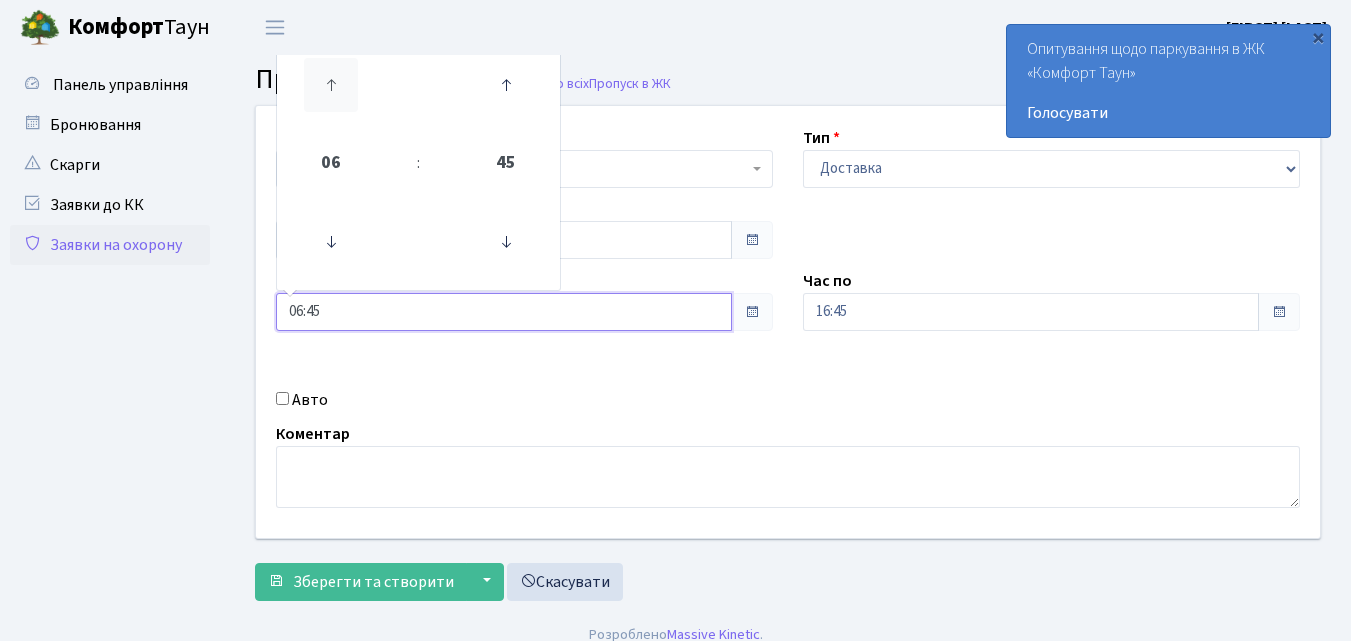click at bounding box center (331, 85) 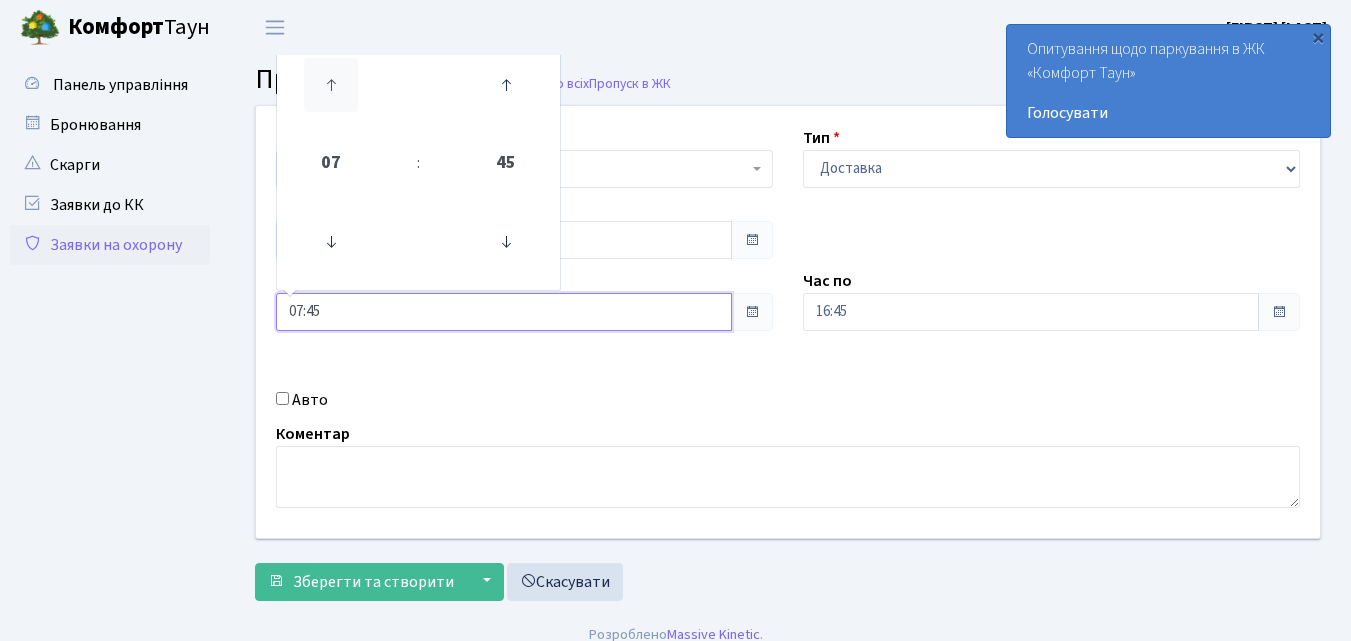 click at bounding box center [331, 85] 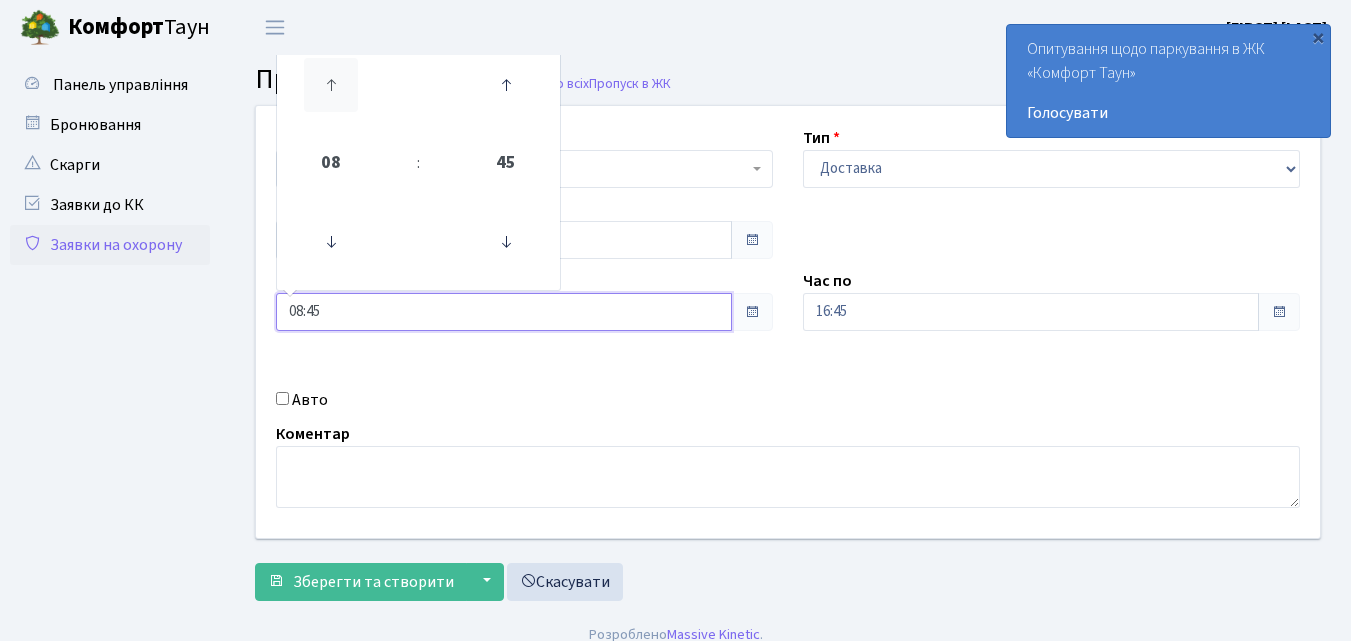 click at bounding box center [331, 85] 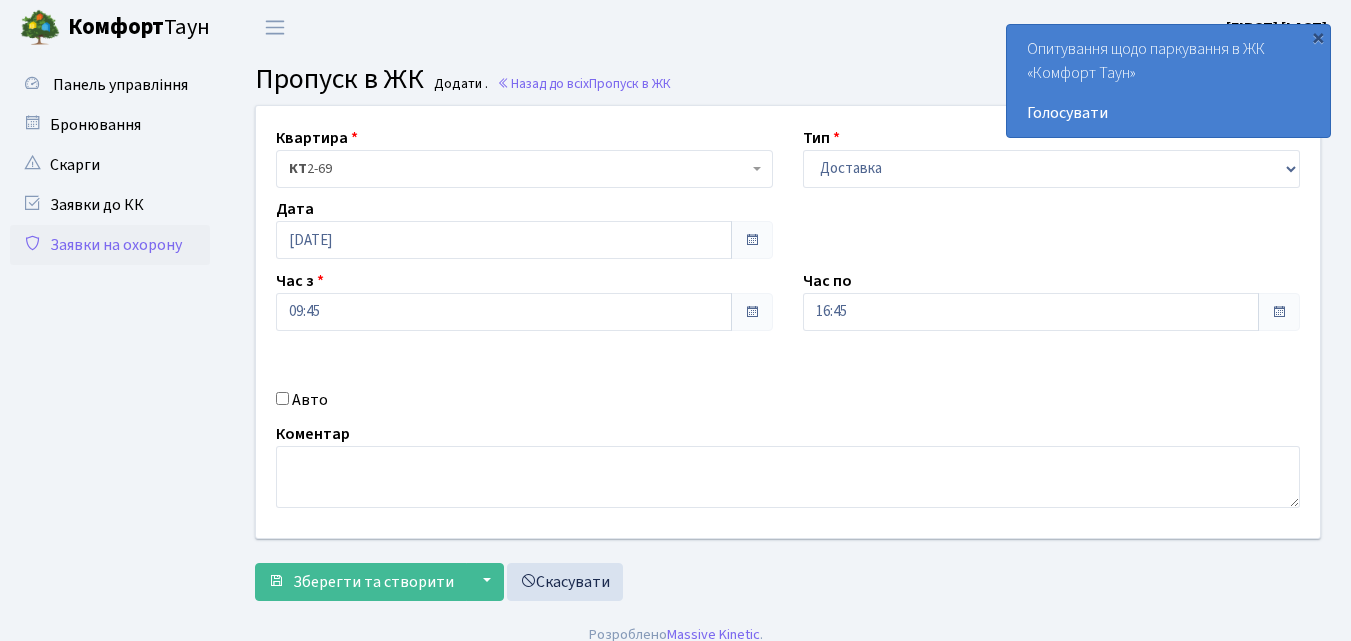 click on "Авто" at bounding box center (282, 398) 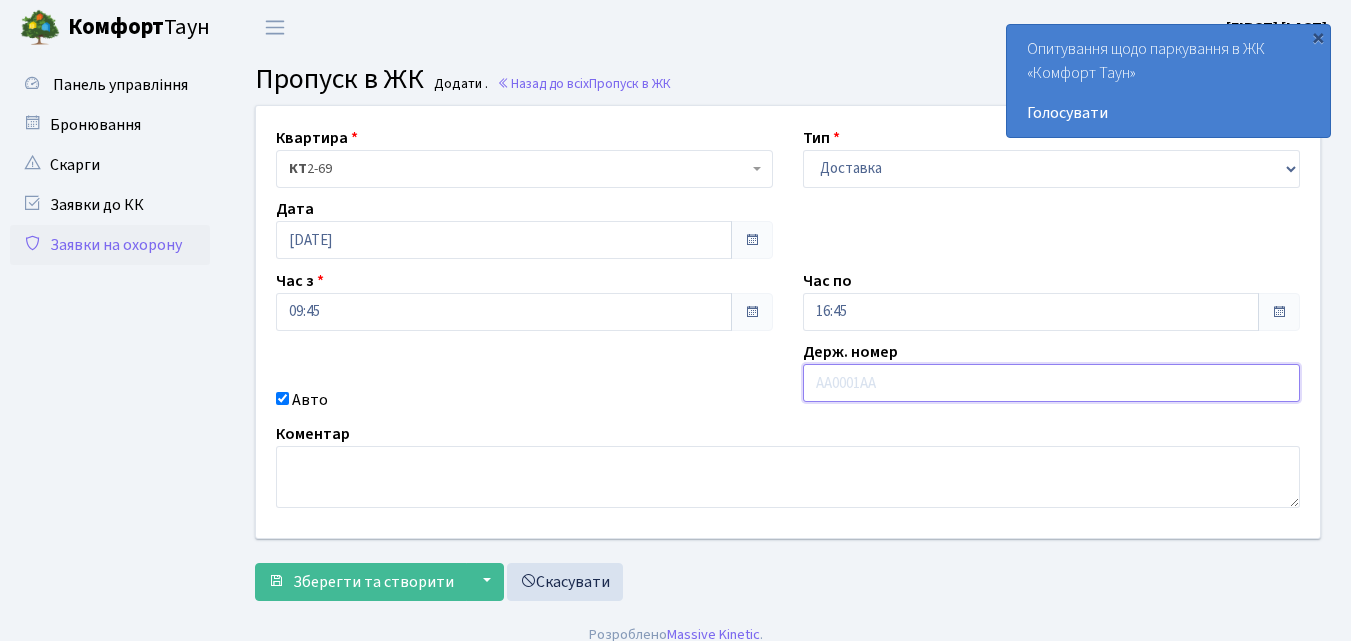 click at bounding box center [1051, 383] 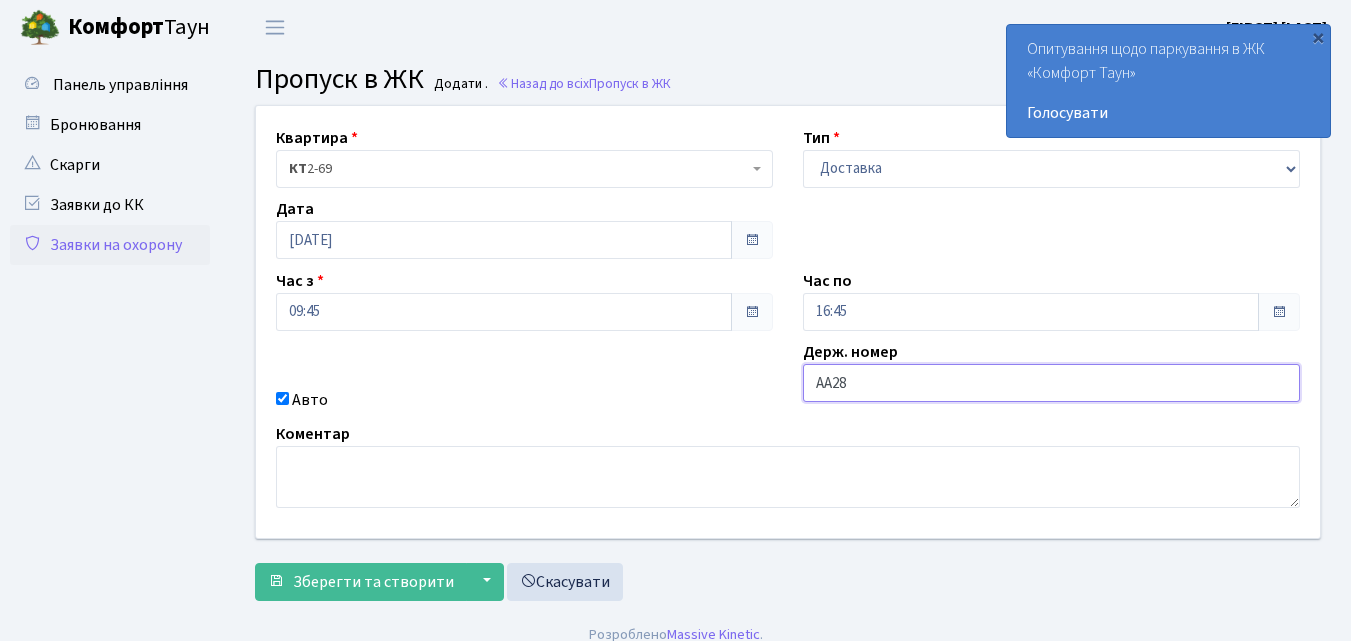 type on "АА2803РТ" 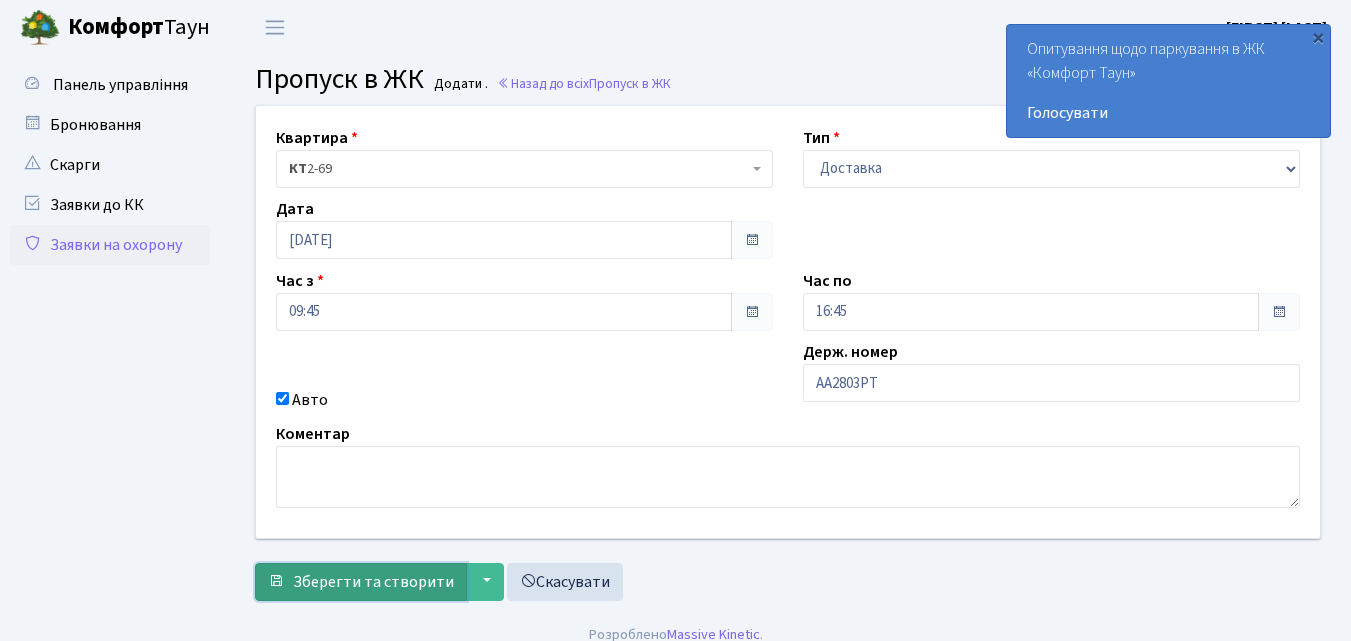 click on "Зберегти та створити" at bounding box center (373, 582) 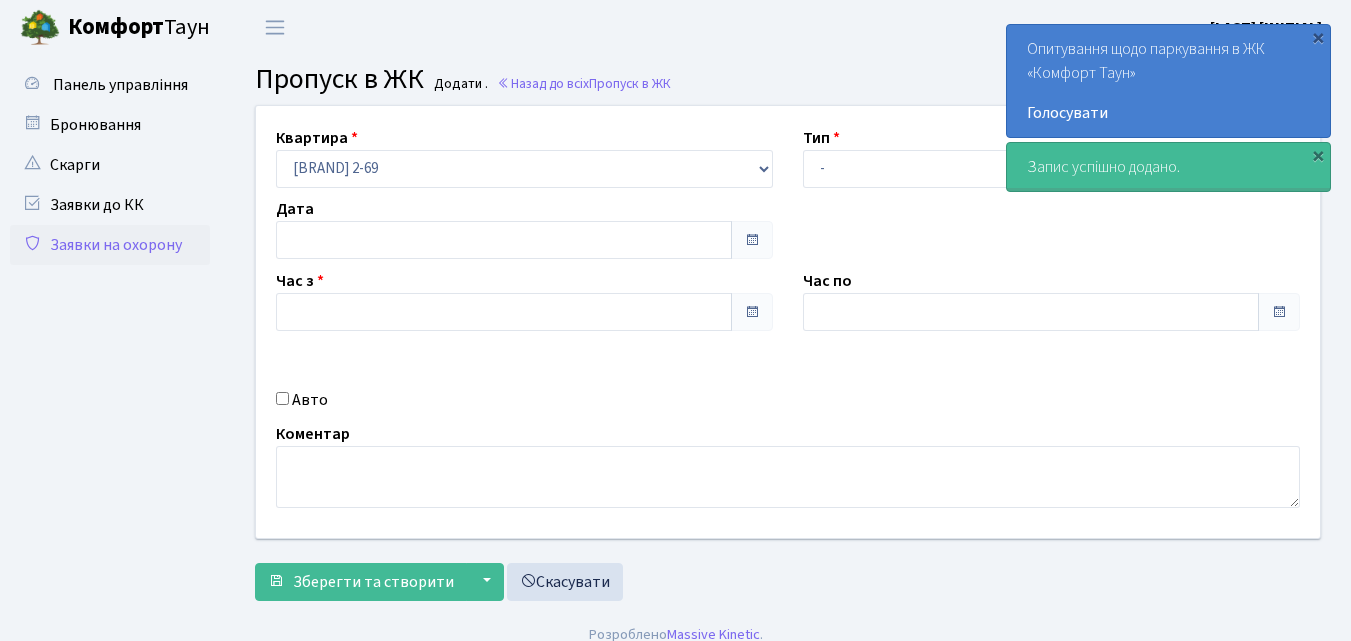 type on "08.08.2025" 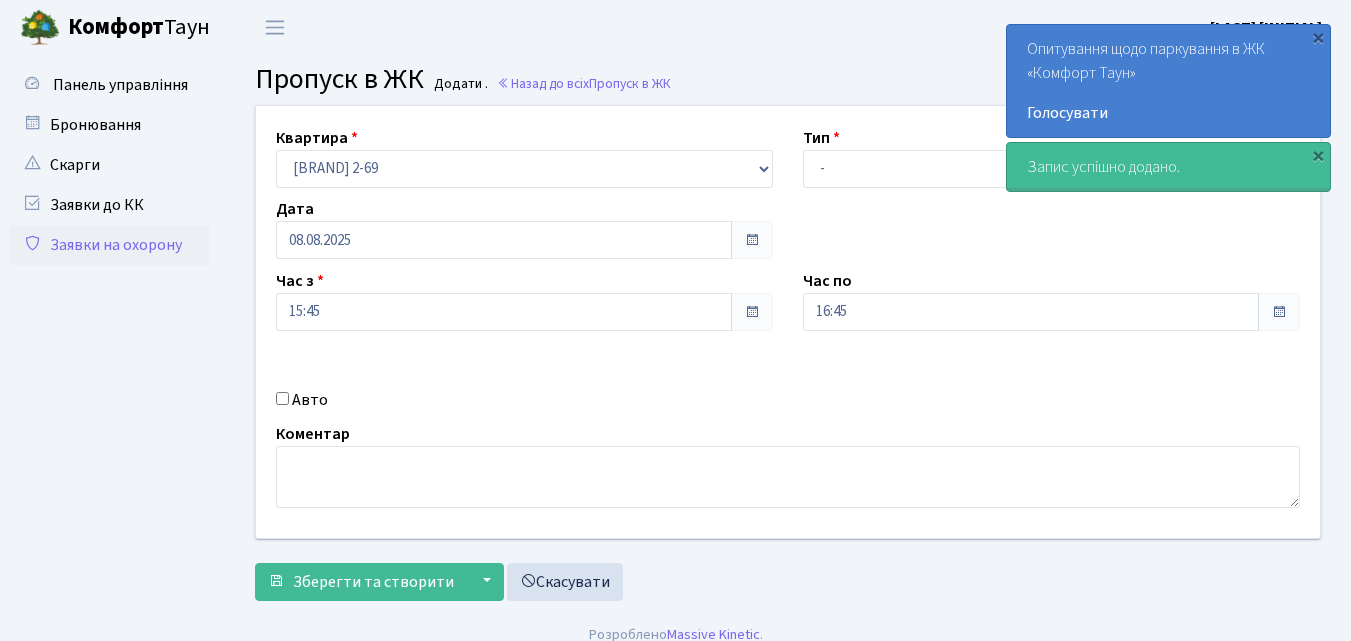 scroll, scrollTop: 0, scrollLeft: 0, axis: both 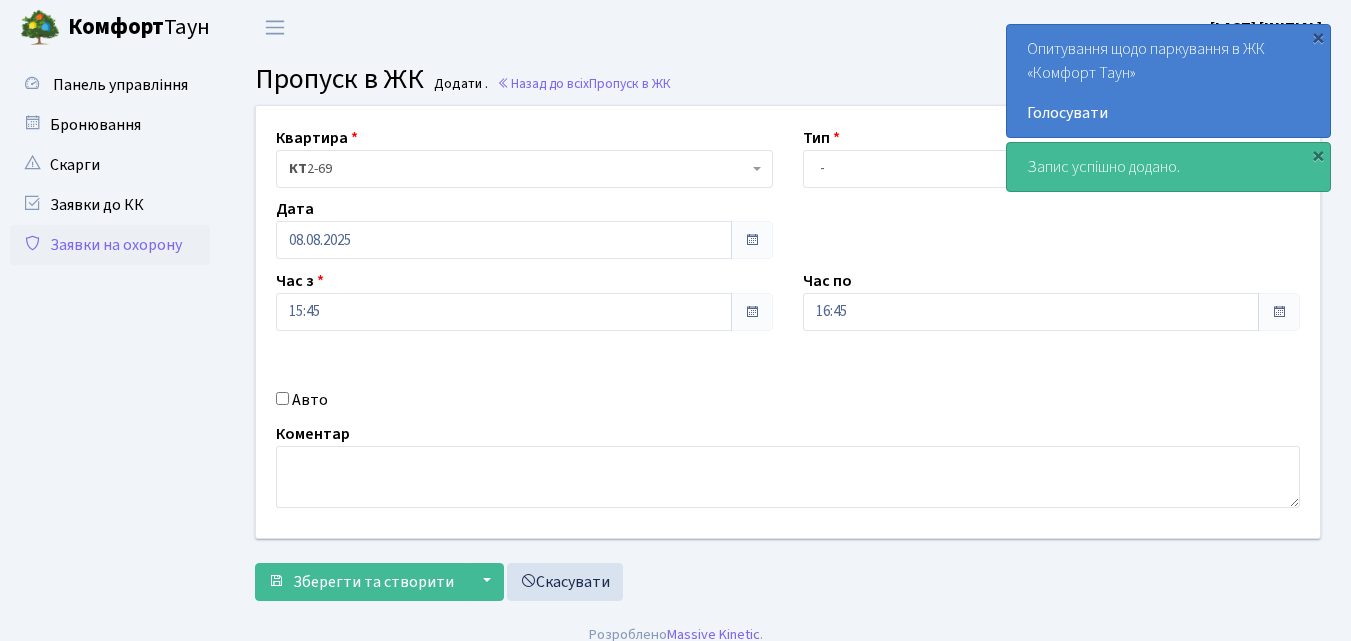 click on "Заявки на охорону" at bounding box center (110, 245) 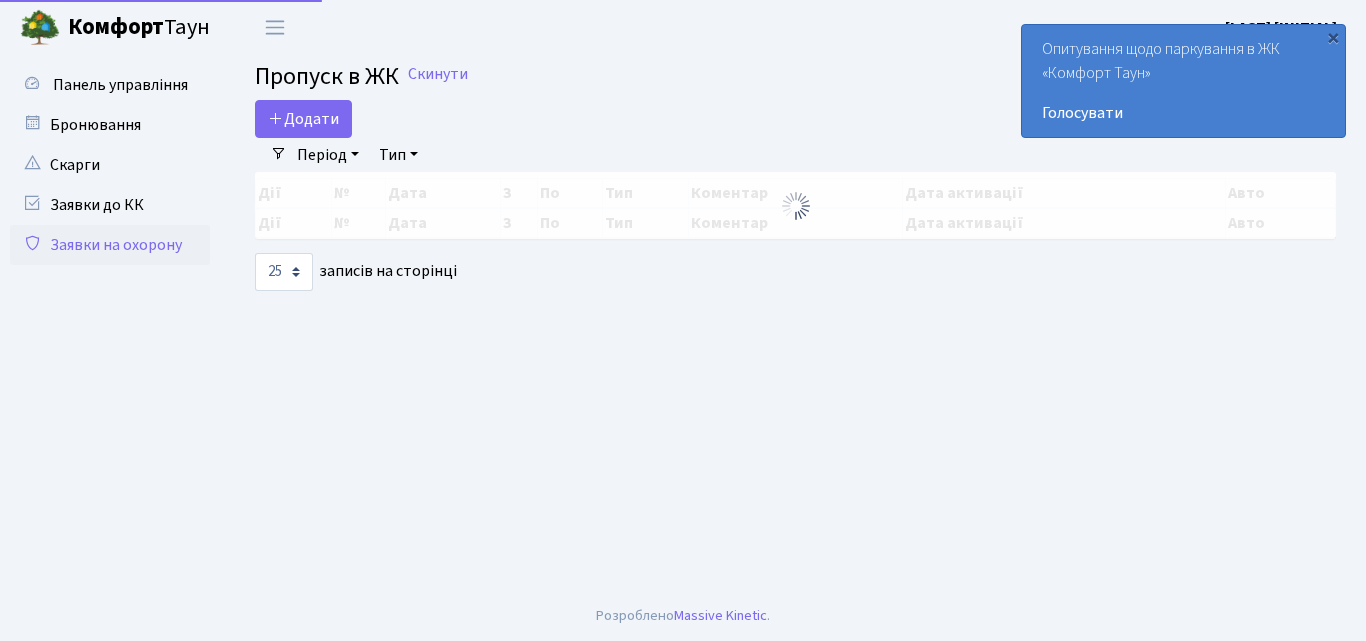 select on "25" 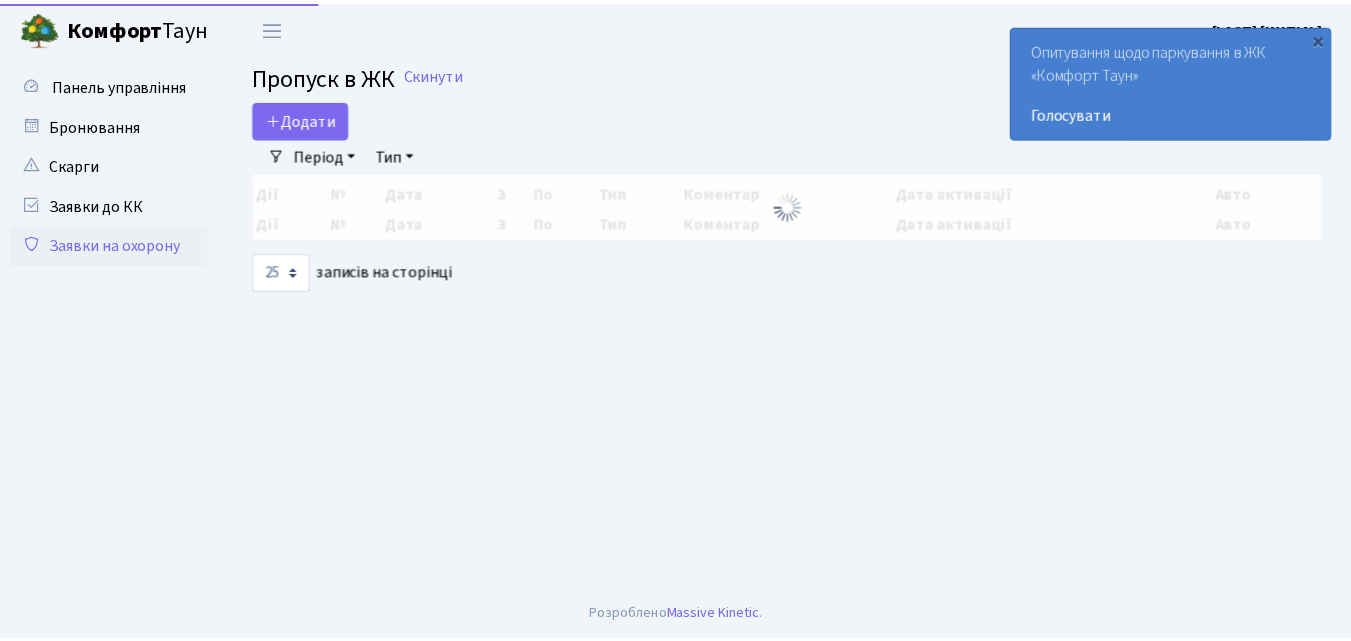 scroll, scrollTop: 0, scrollLeft: 0, axis: both 